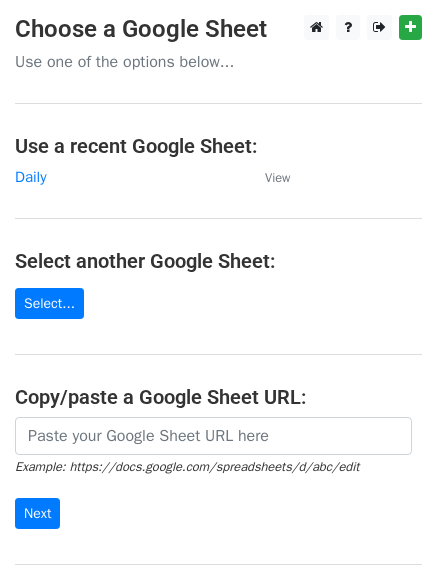 scroll, scrollTop: 0, scrollLeft: 0, axis: both 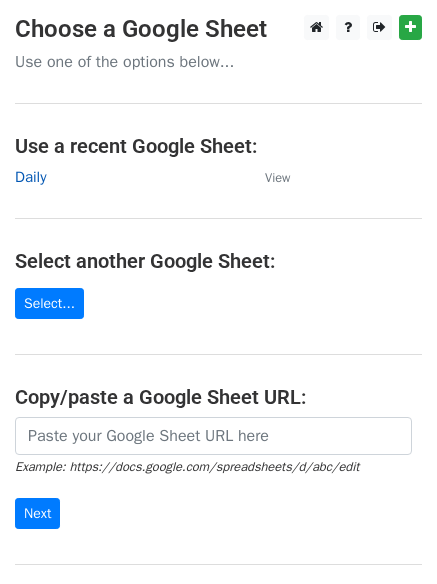 click on "Daily" at bounding box center (30, 177) 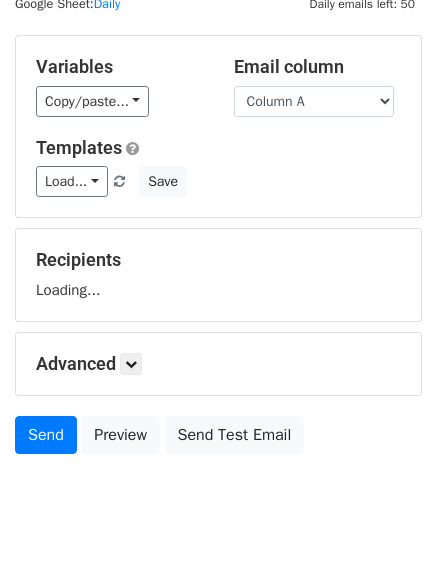 scroll, scrollTop: 113, scrollLeft: 0, axis: vertical 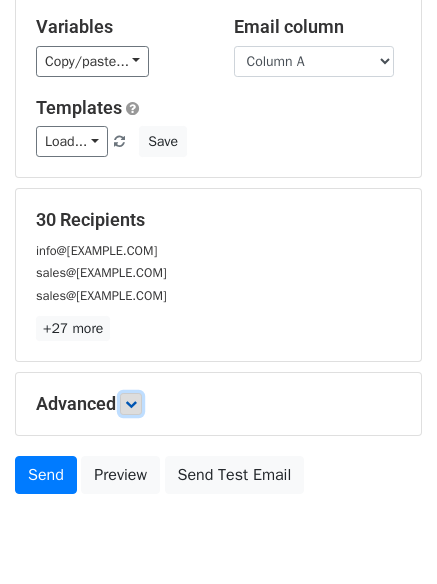 click at bounding box center (131, 404) 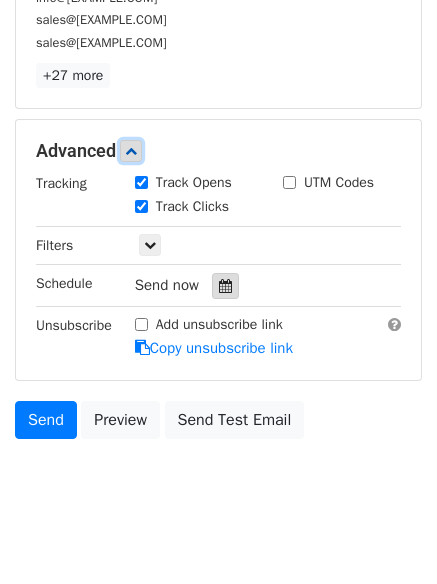 scroll, scrollTop: 367, scrollLeft: 0, axis: vertical 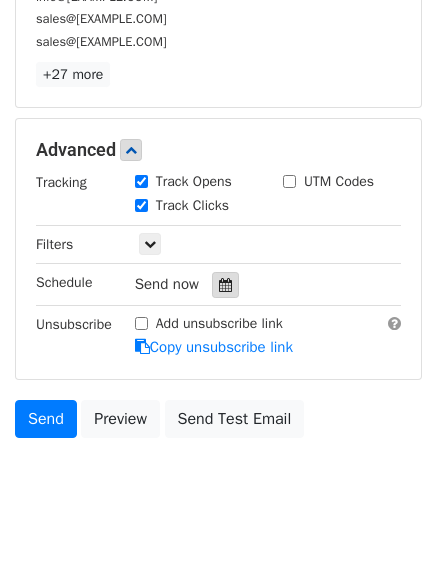click at bounding box center [225, 285] 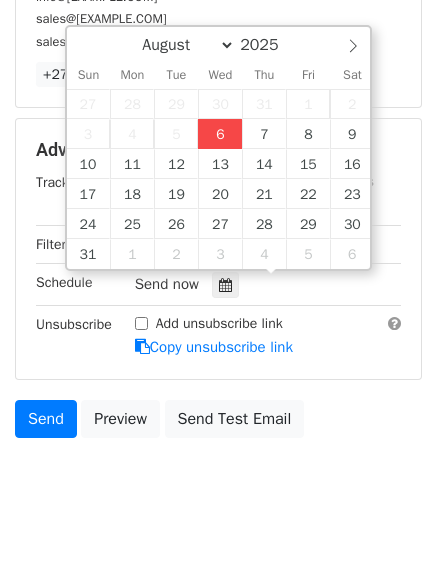 type on "2025-08-06 13:02" 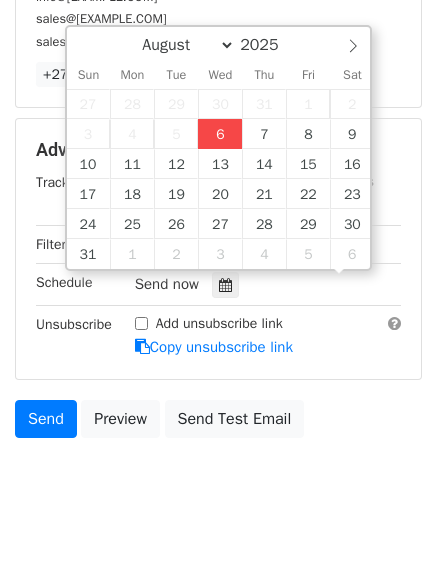scroll, scrollTop: 1, scrollLeft: 0, axis: vertical 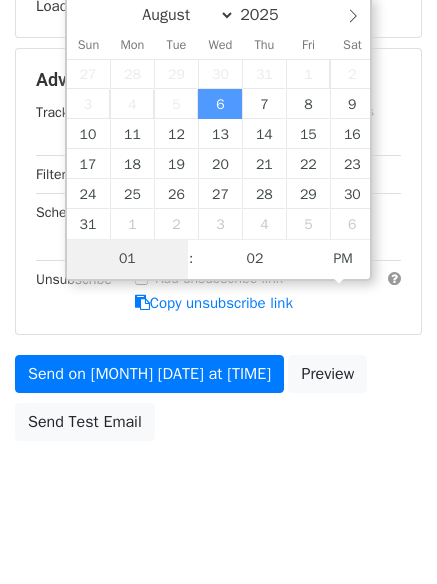 type on "4" 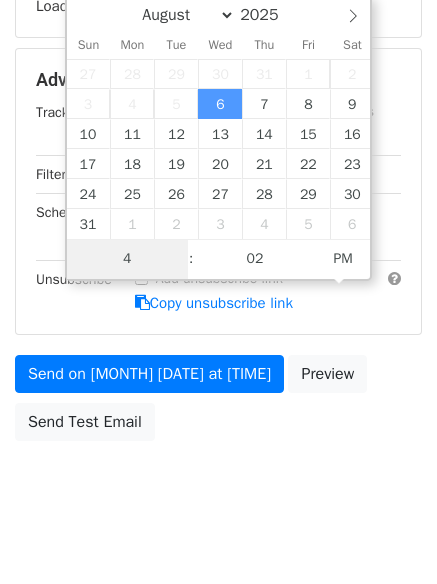 scroll, scrollTop: 367, scrollLeft: 0, axis: vertical 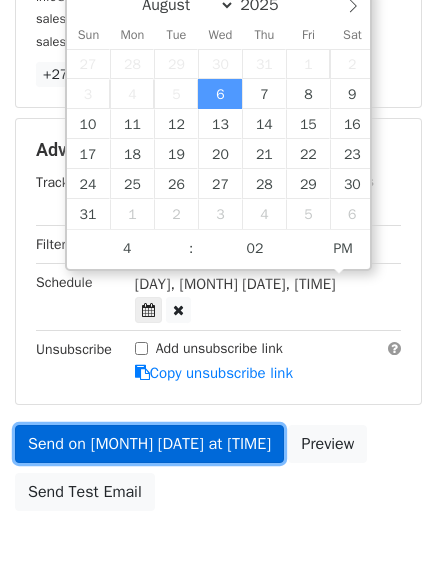 type on "2025-08-06 16:02" 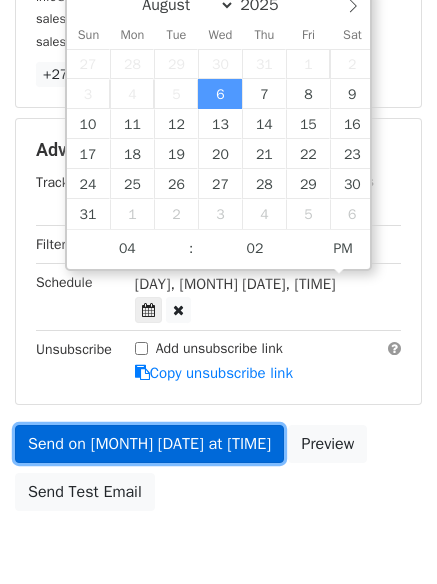 click on "Send on Aug 6 at 1:02pm" at bounding box center (149, 444) 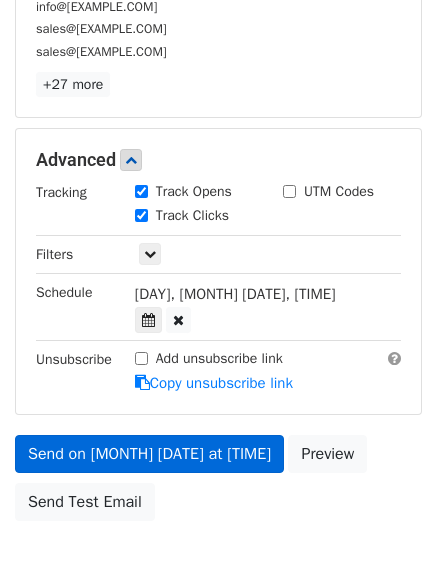 scroll, scrollTop: 367, scrollLeft: 0, axis: vertical 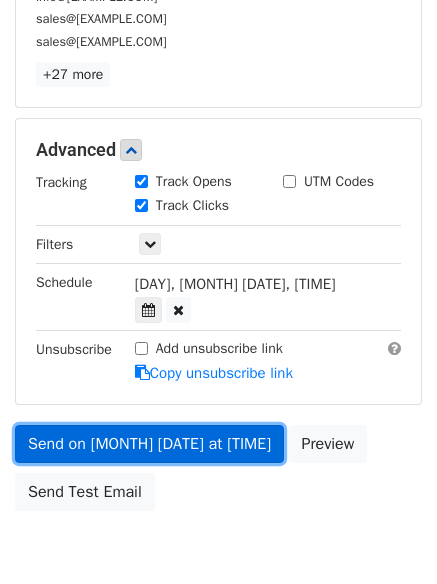 click on "Send on Aug 6 at 4:02pm" at bounding box center (149, 444) 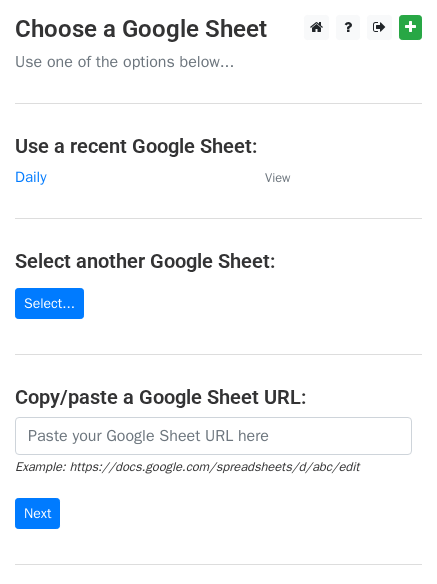 scroll, scrollTop: 0, scrollLeft: 0, axis: both 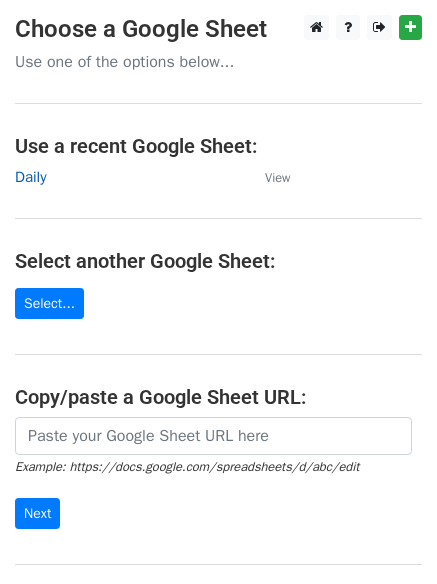 click on "Daily" at bounding box center (30, 177) 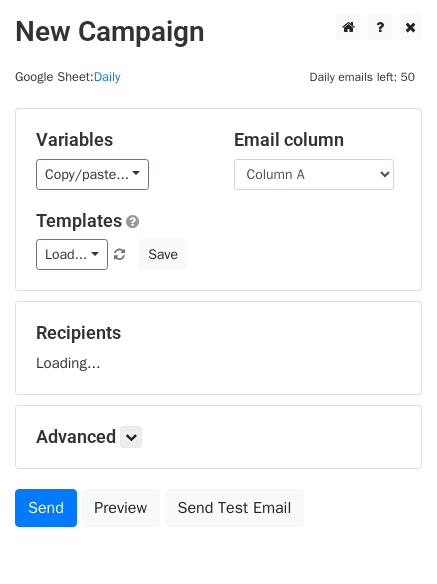 scroll, scrollTop: 0, scrollLeft: 0, axis: both 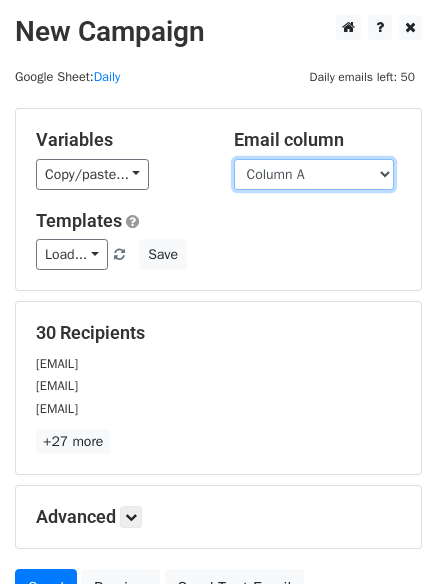 click on "Column A
Column B" at bounding box center [314, 174] 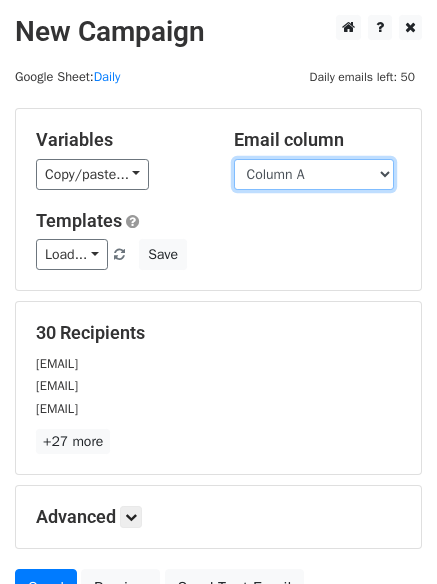 select on "Column B" 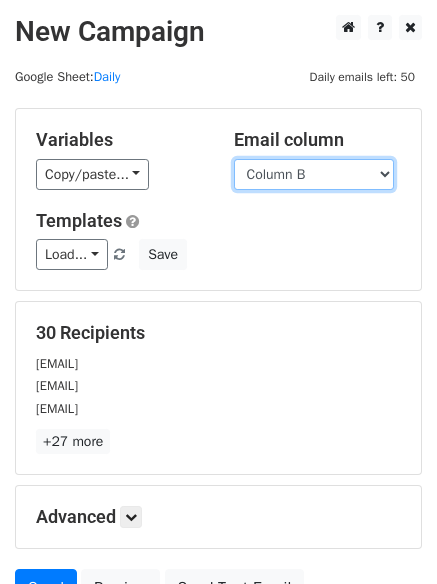 click on "Column A
Column B" at bounding box center [314, 174] 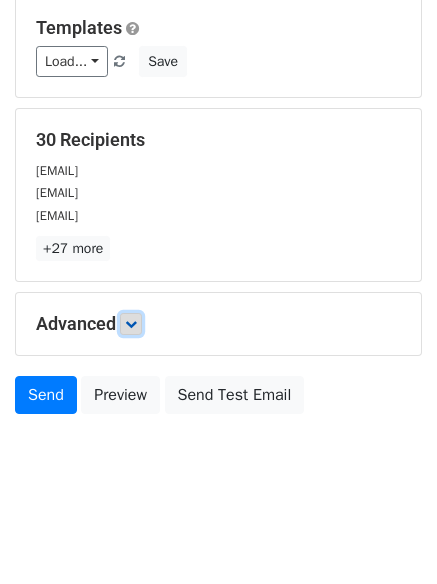 click at bounding box center [131, 324] 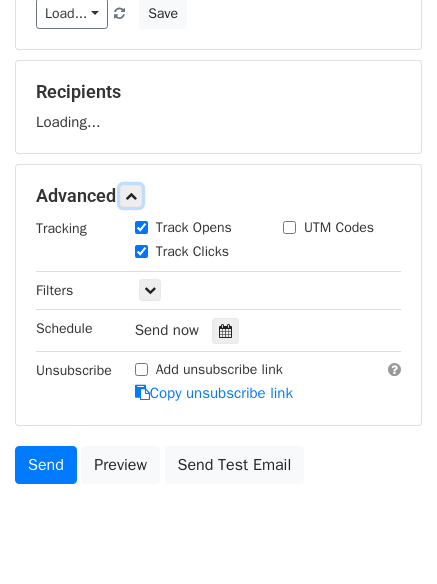 scroll, scrollTop: 272, scrollLeft: 0, axis: vertical 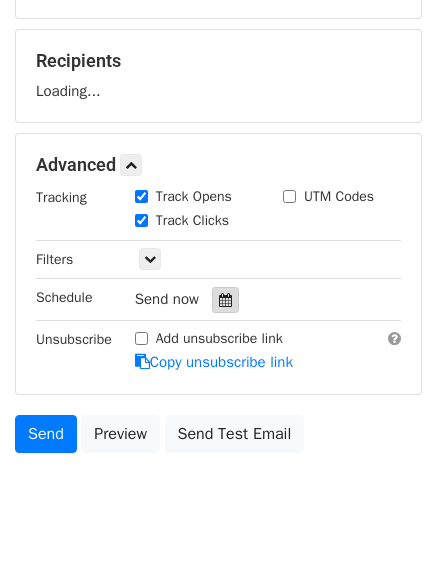 click at bounding box center (225, 300) 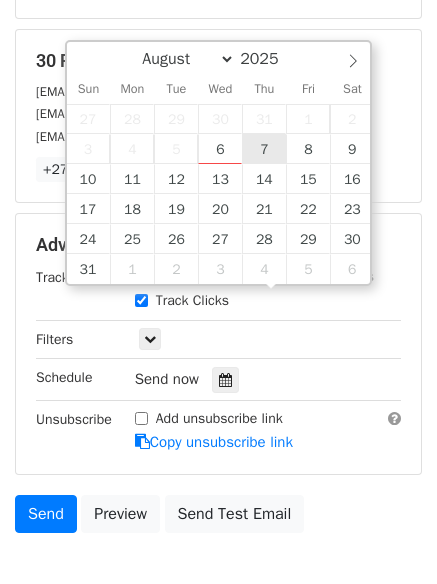 type on "2025-08-07 12:00" 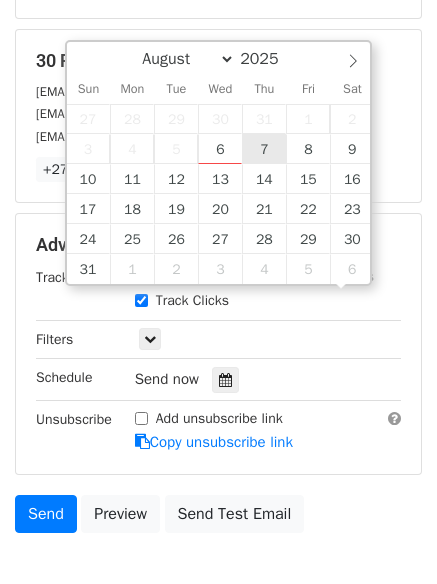 scroll, scrollTop: 1, scrollLeft: 0, axis: vertical 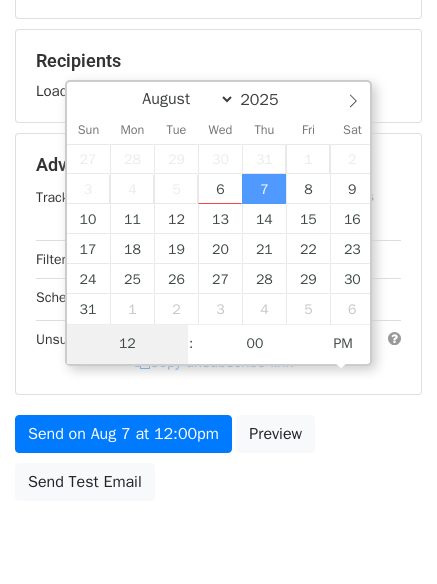 type on "5" 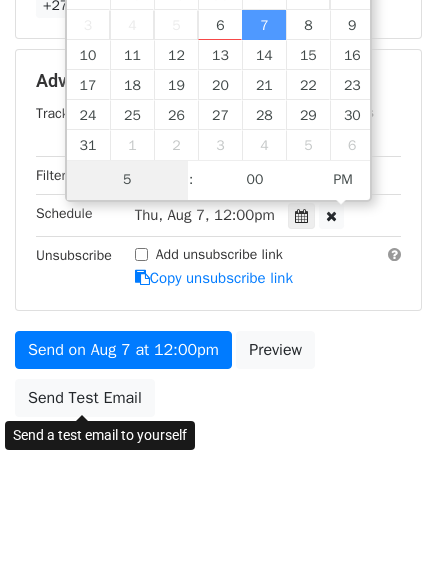 scroll, scrollTop: 437, scrollLeft: 0, axis: vertical 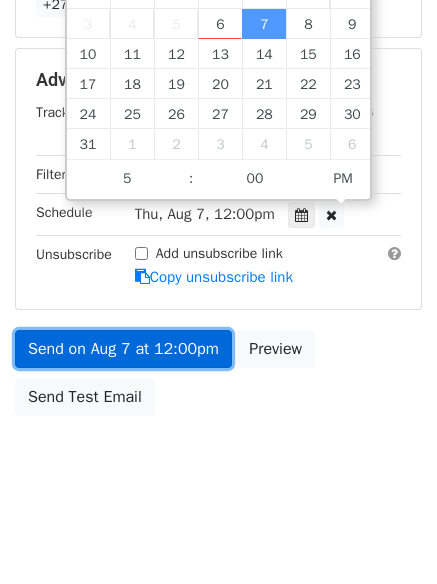 type on "2025-08-07 17:00" 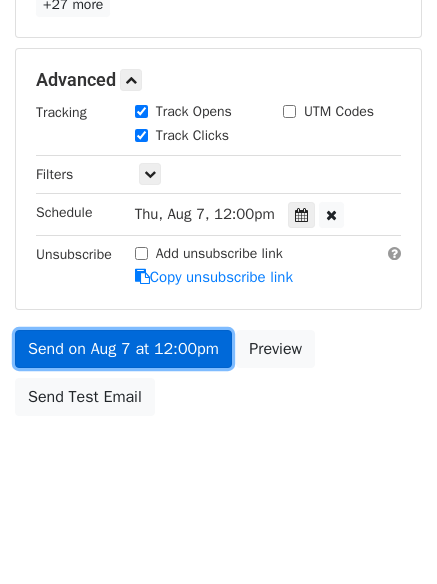 click on "Send on Aug 7 at 12:00pm" at bounding box center (123, 349) 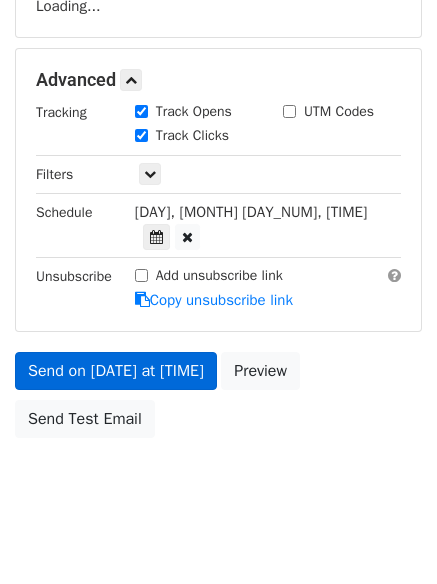 scroll, scrollTop: 437, scrollLeft: 0, axis: vertical 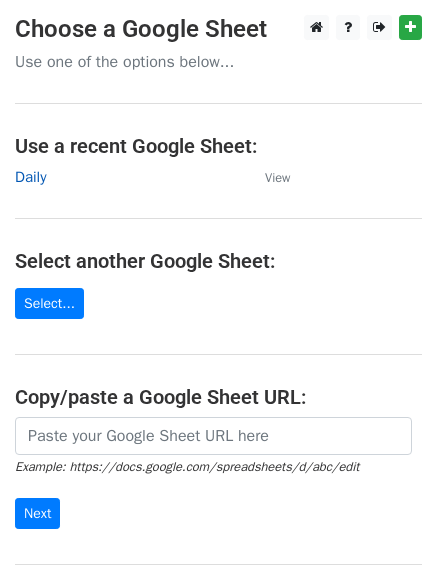 click on "Daily" at bounding box center (30, 177) 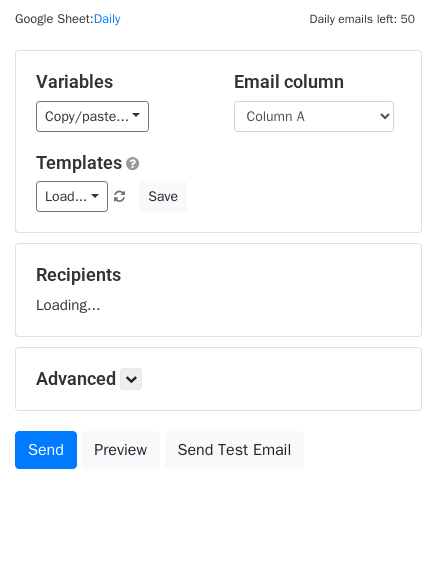 scroll, scrollTop: 113, scrollLeft: 0, axis: vertical 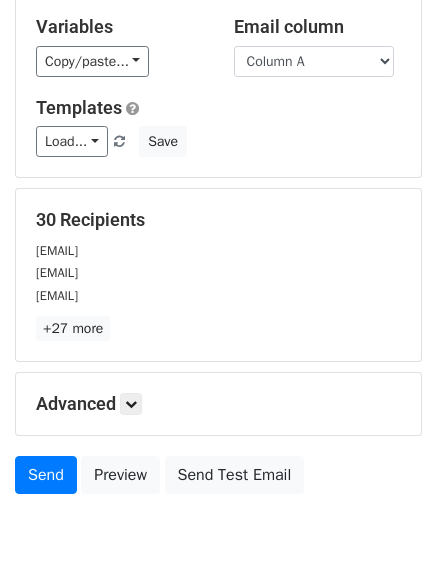 click on "Advanced
Tracking
Track Opens
UTM Codes
Track Clicks
Filters
Only include spreadsheet rows that match the following filters:
Schedule
Send now
Unsubscribe
Add unsubscribe link
Copy unsubscribe link" at bounding box center [218, 404] 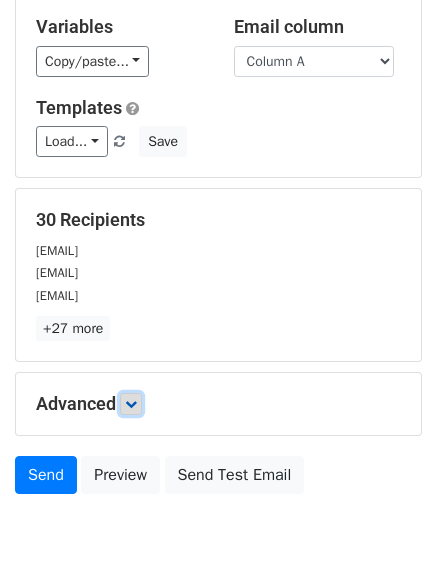 drag, startPoint x: 134, startPoint y: 407, endPoint x: 144, endPoint y: 406, distance: 10.049875 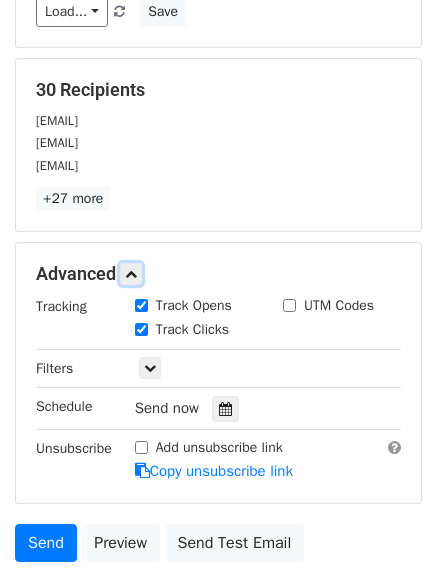 scroll, scrollTop: 353, scrollLeft: 0, axis: vertical 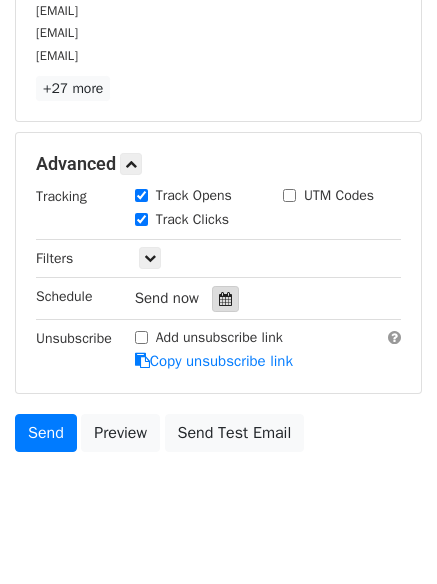 click at bounding box center [225, 299] 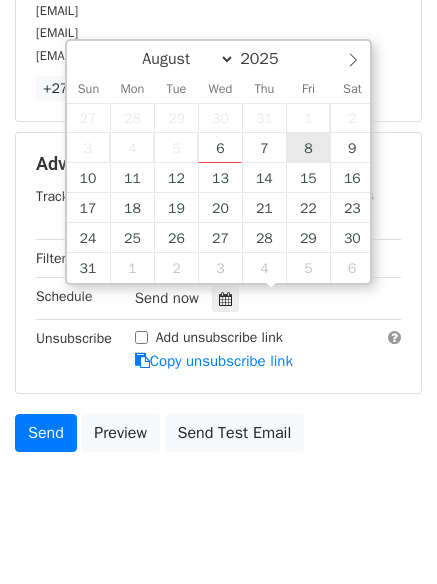 type on "2025-08-08 12:00" 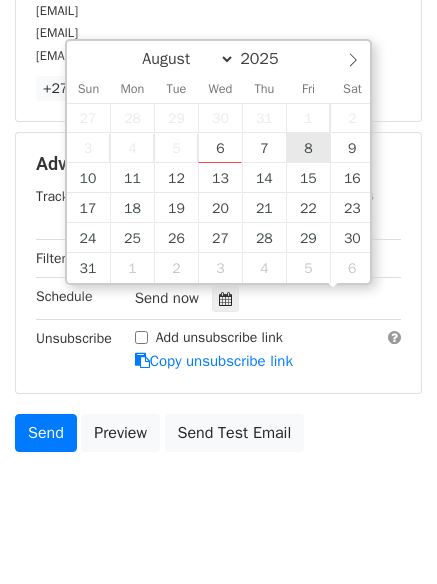 scroll, scrollTop: 1, scrollLeft: 0, axis: vertical 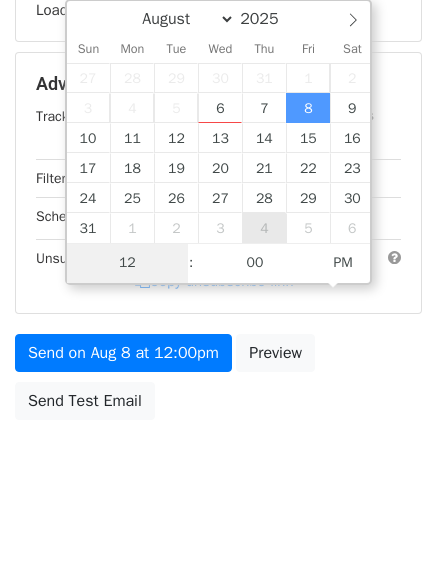 type on "6" 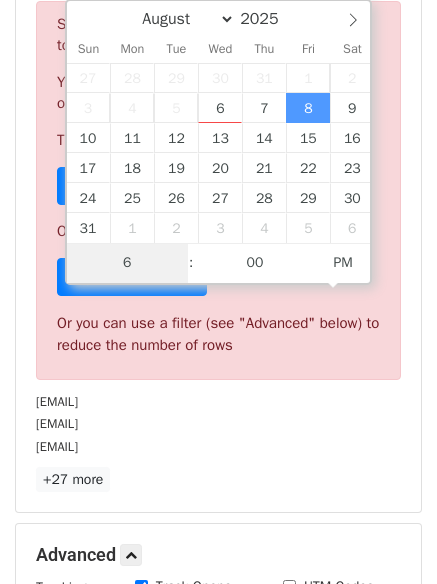 scroll, scrollTop: 828, scrollLeft: 0, axis: vertical 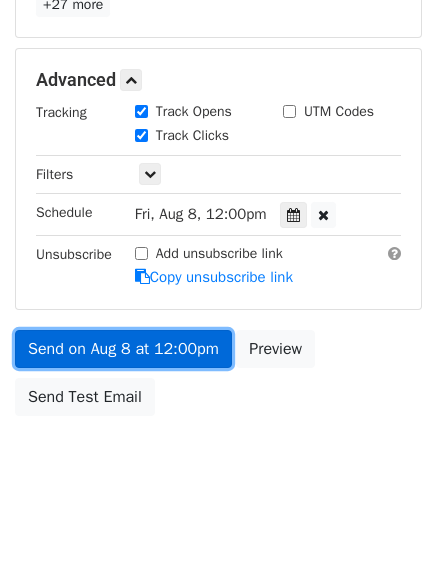type on "[DATE] [TIME]" 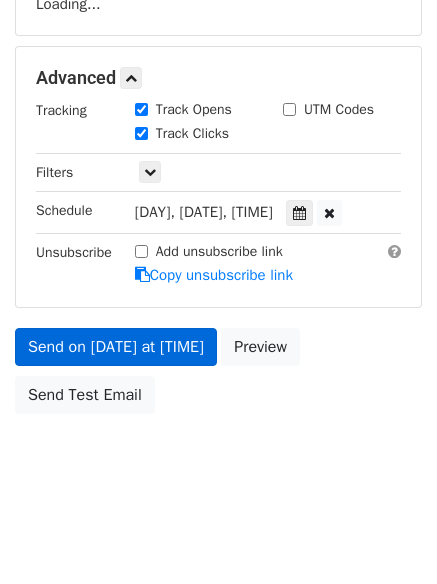 scroll, scrollTop: 357, scrollLeft: 0, axis: vertical 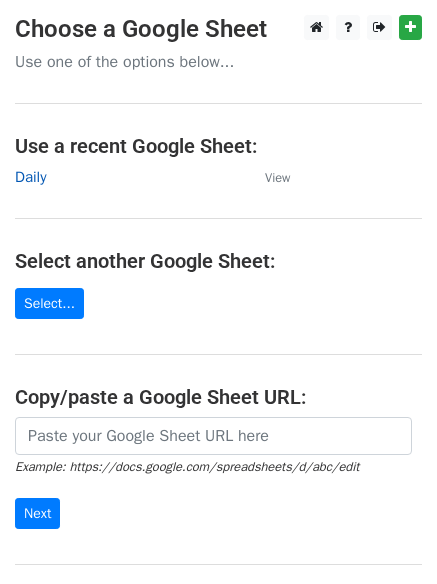 click on "Daily" at bounding box center (30, 177) 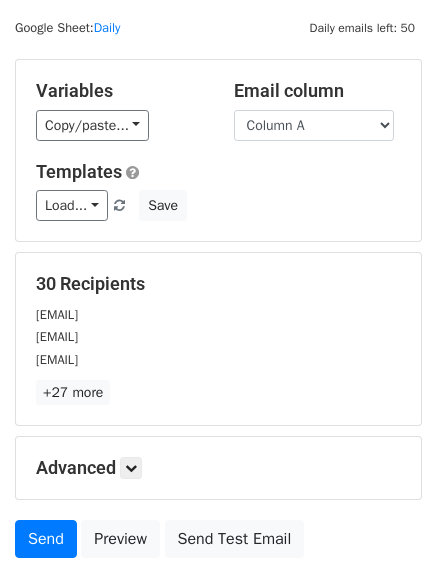 scroll, scrollTop: 0, scrollLeft: 0, axis: both 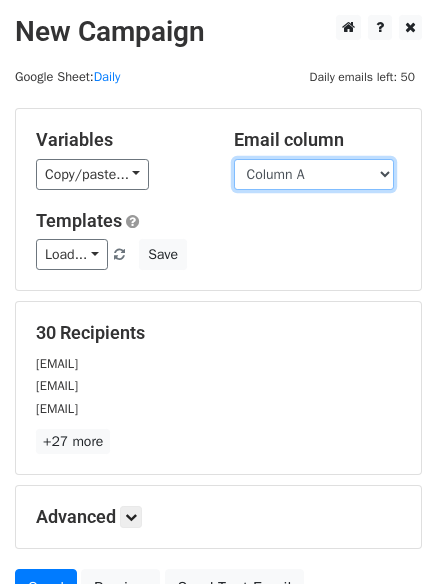 drag, startPoint x: 319, startPoint y: 168, endPoint x: 327, endPoint y: 235, distance: 67.47592 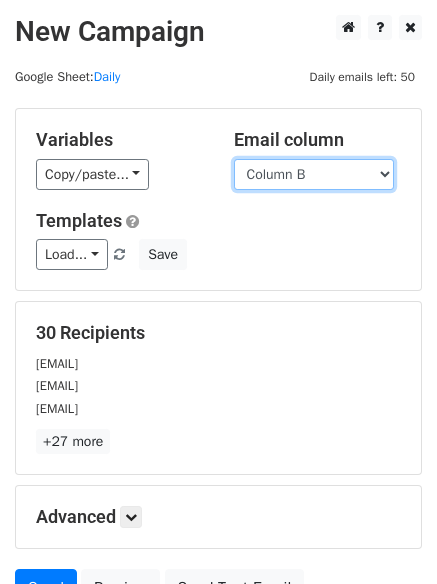 click on "Column A
Column B" at bounding box center [314, 174] 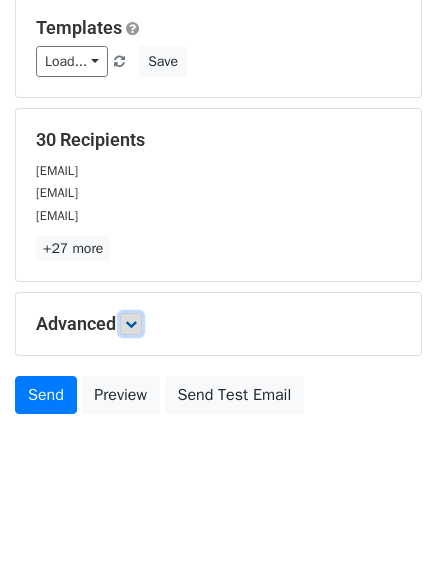 click at bounding box center [131, 324] 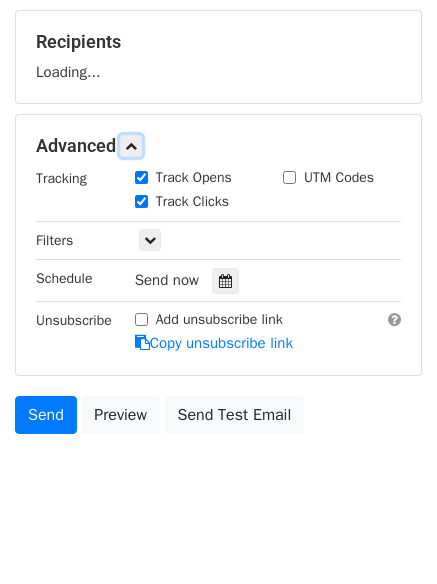 scroll, scrollTop: 292, scrollLeft: 0, axis: vertical 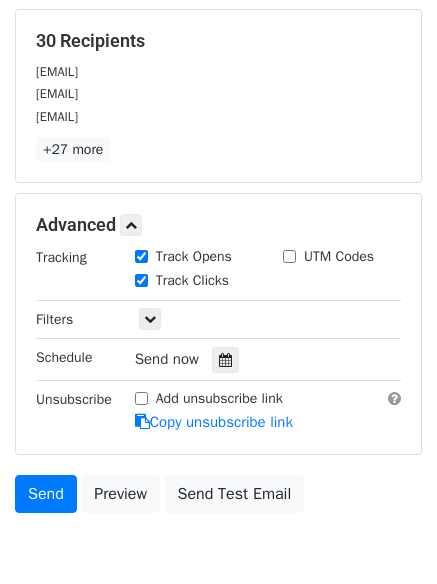drag, startPoint x: 230, startPoint y: 356, endPoint x: 257, endPoint y: 347, distance: 28.460499 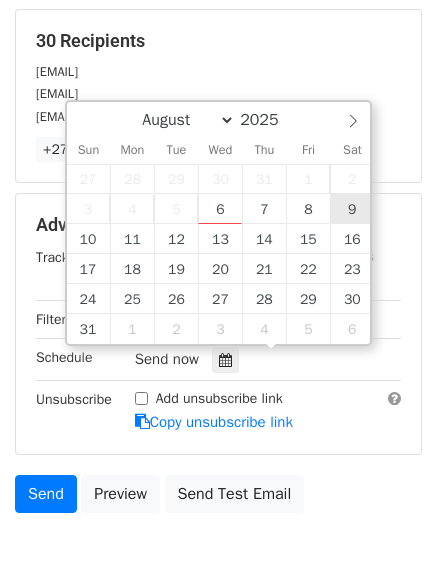 type on "2025-08-09 12:00" 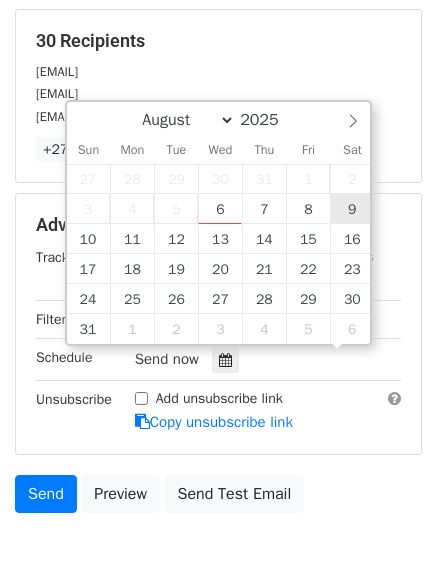 scroll, scrollTop: 1, scrollLeft: 0, axis: vertical 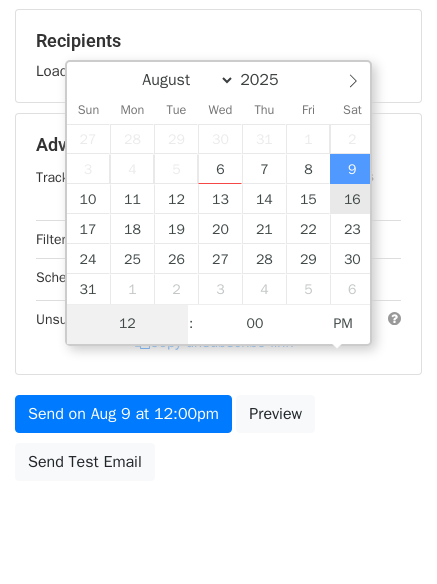 type on "7" 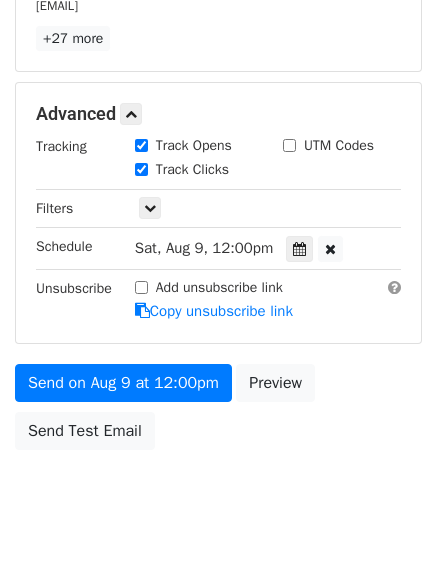 scroll, scrollTop: 828, scrollLeft: 0, axis: vertical 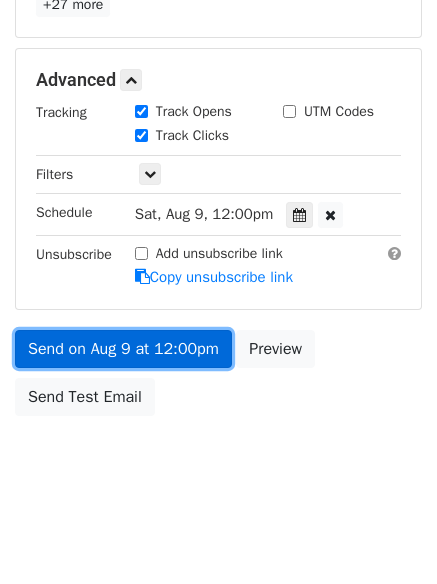 type on "2025-08-09 19:00" 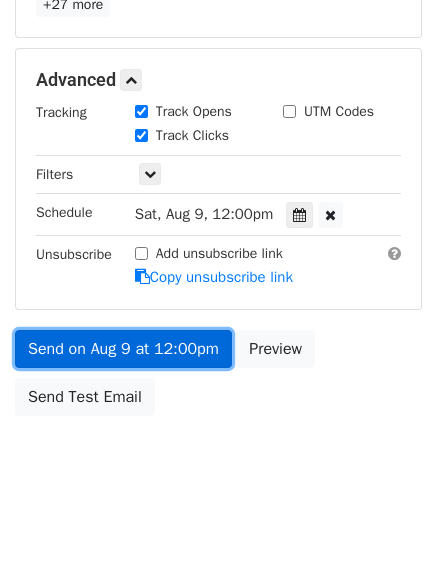 click on "Send on Aug 9 at 12:00pm" at bounding box center (123, 349) 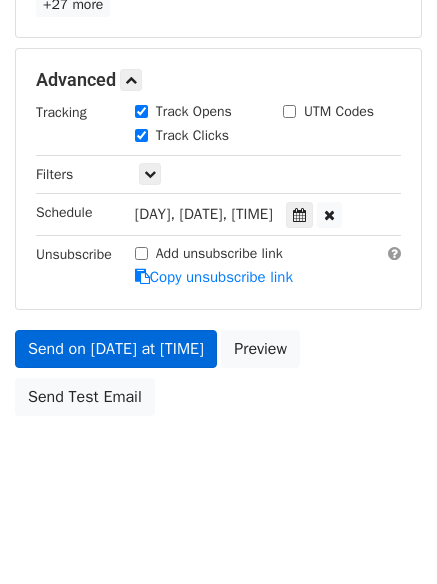 scroll, scrollTop: 357, scrollLeft: 0, axis: vertical 